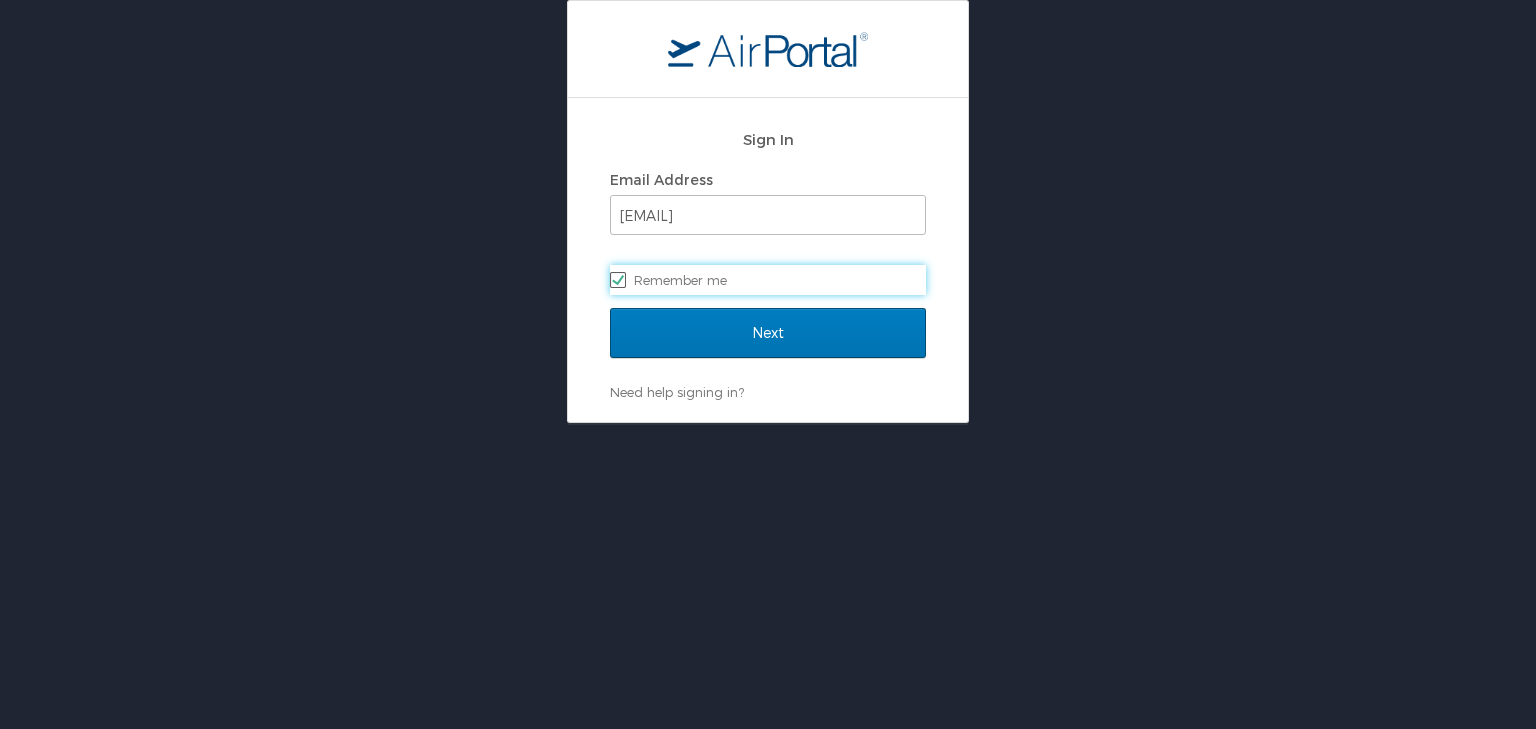 scroll, scrollTop: 0, scrollLeft: 0, axis: both 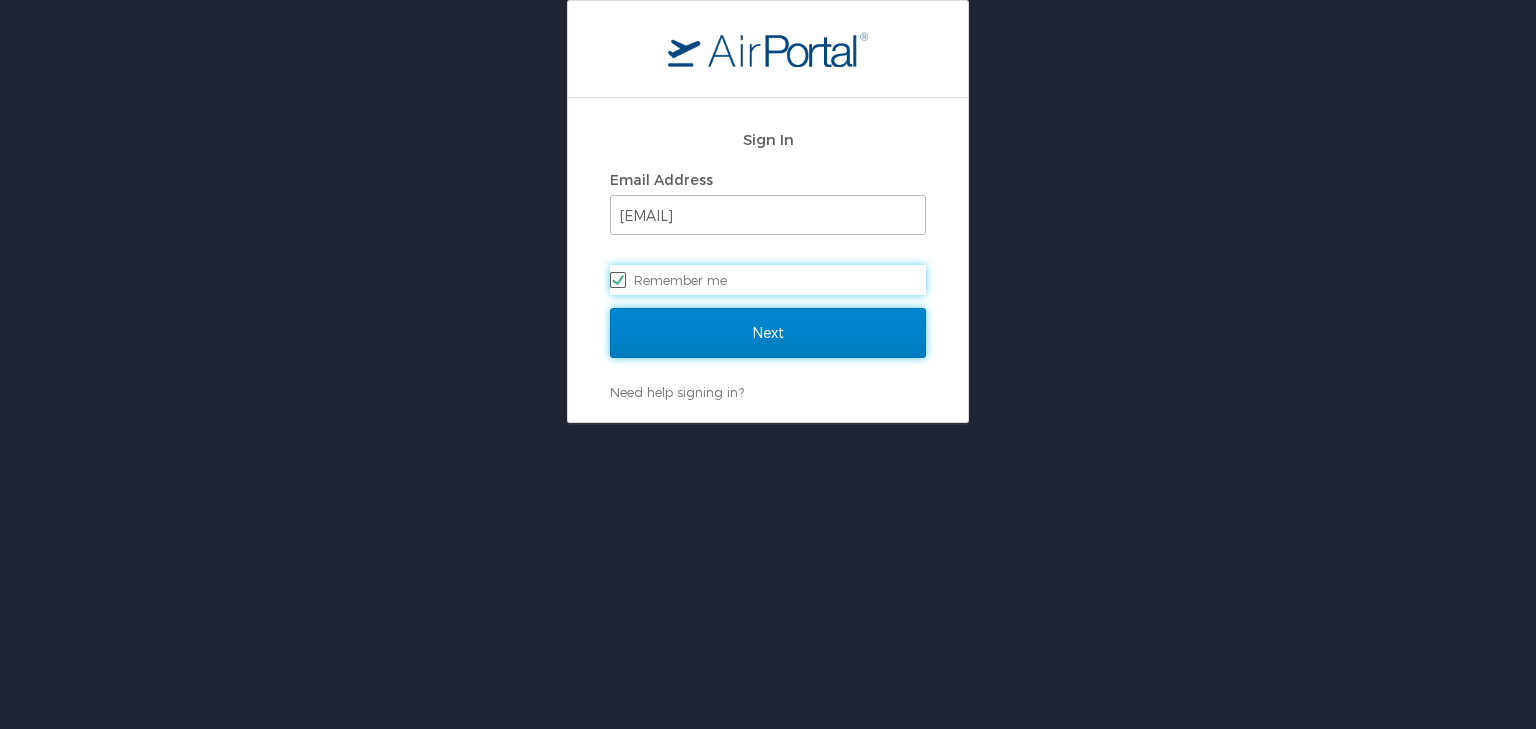click on "Next" at bounding box center (768, 333) 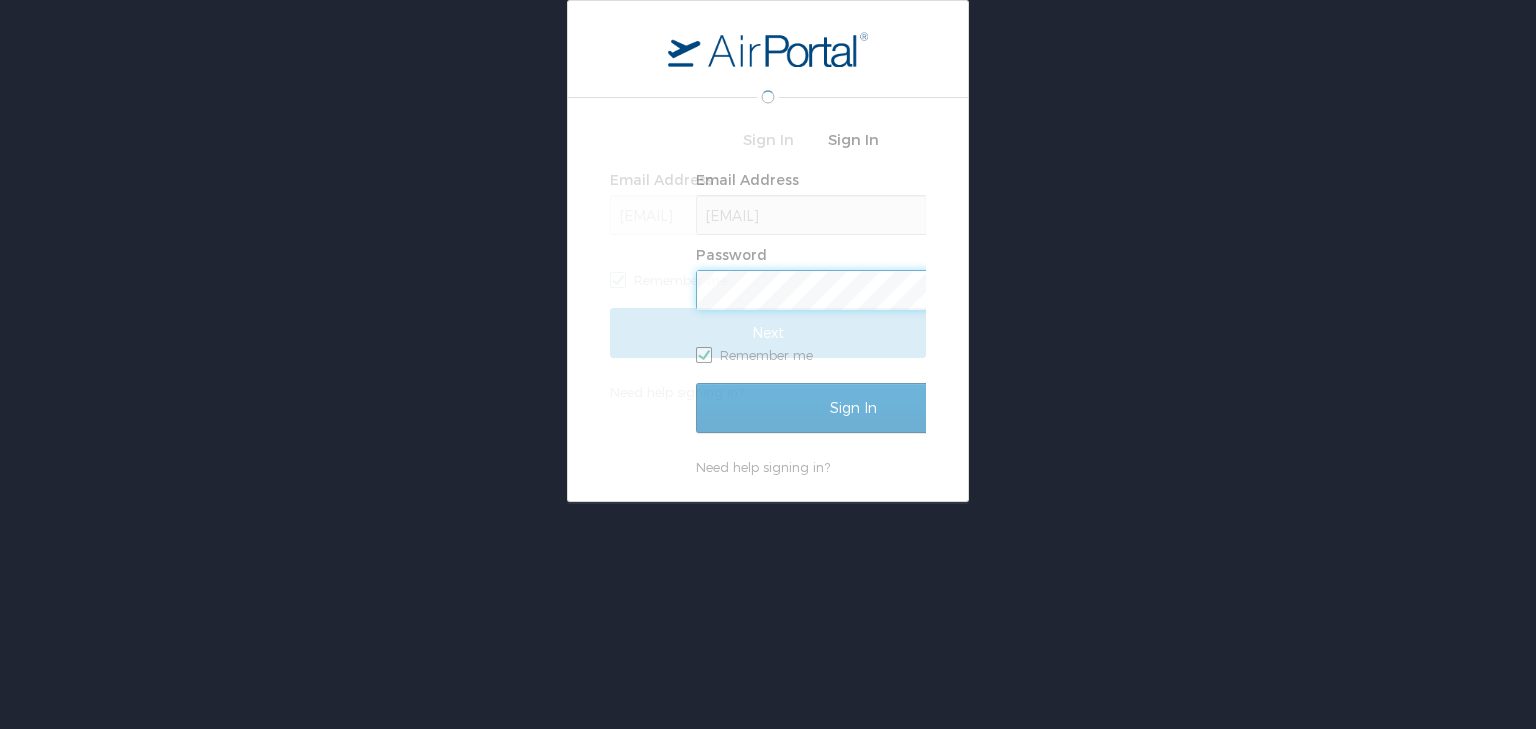 scroll, scrollTop: 0, scrollLeft: 0, axis: both 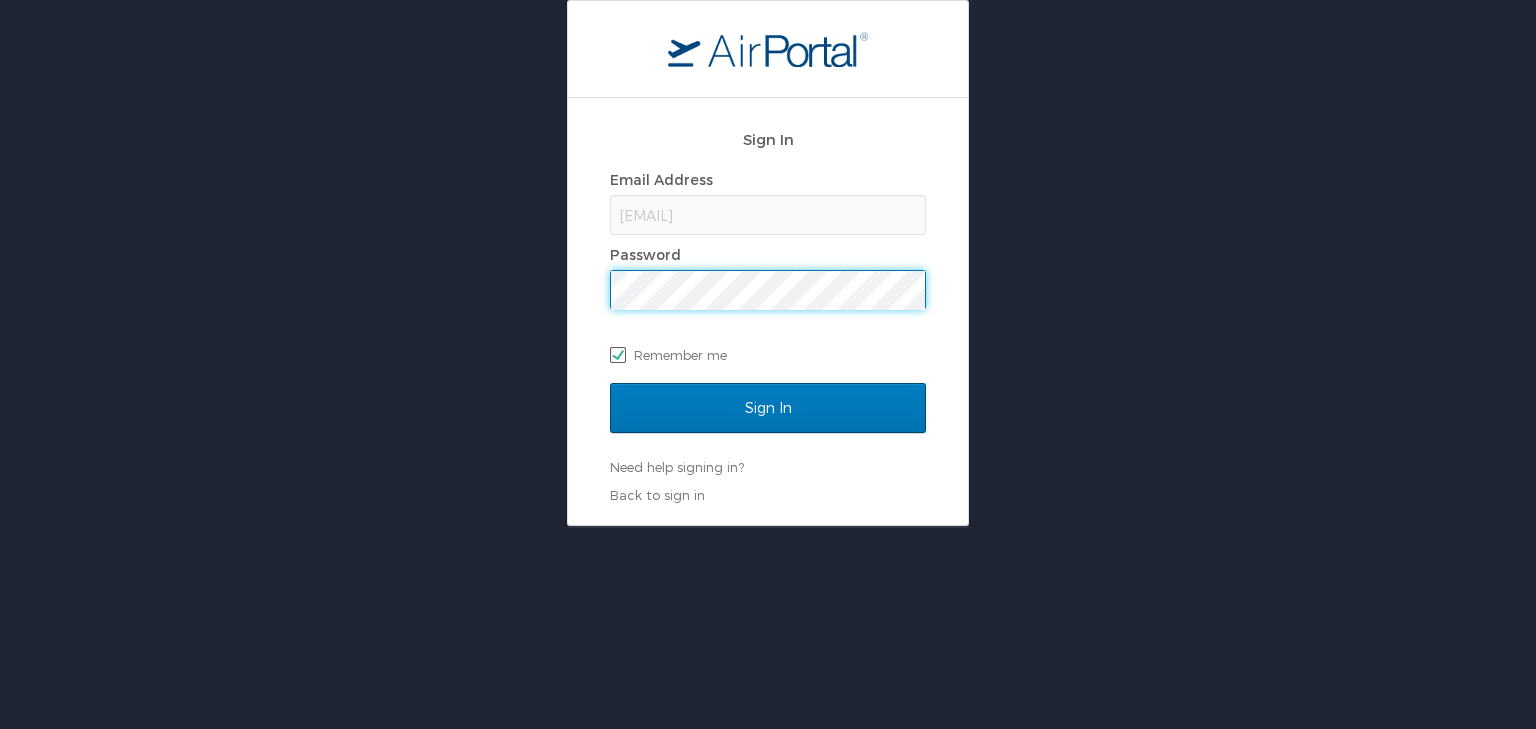 click on "Sign In" at bounding box center (768, 408) 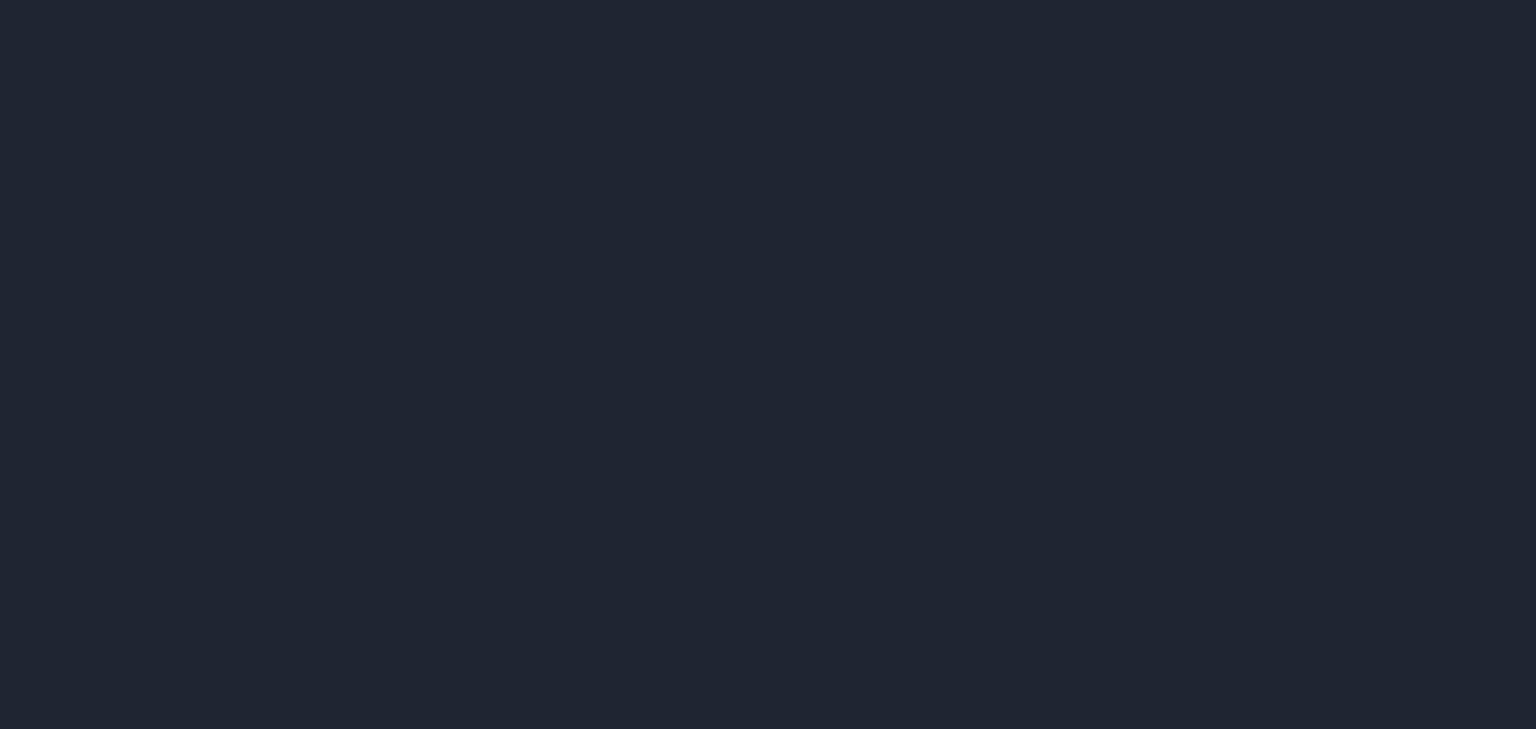 scroll, scrollTop: 0, scrollLeft: 0, axis: both 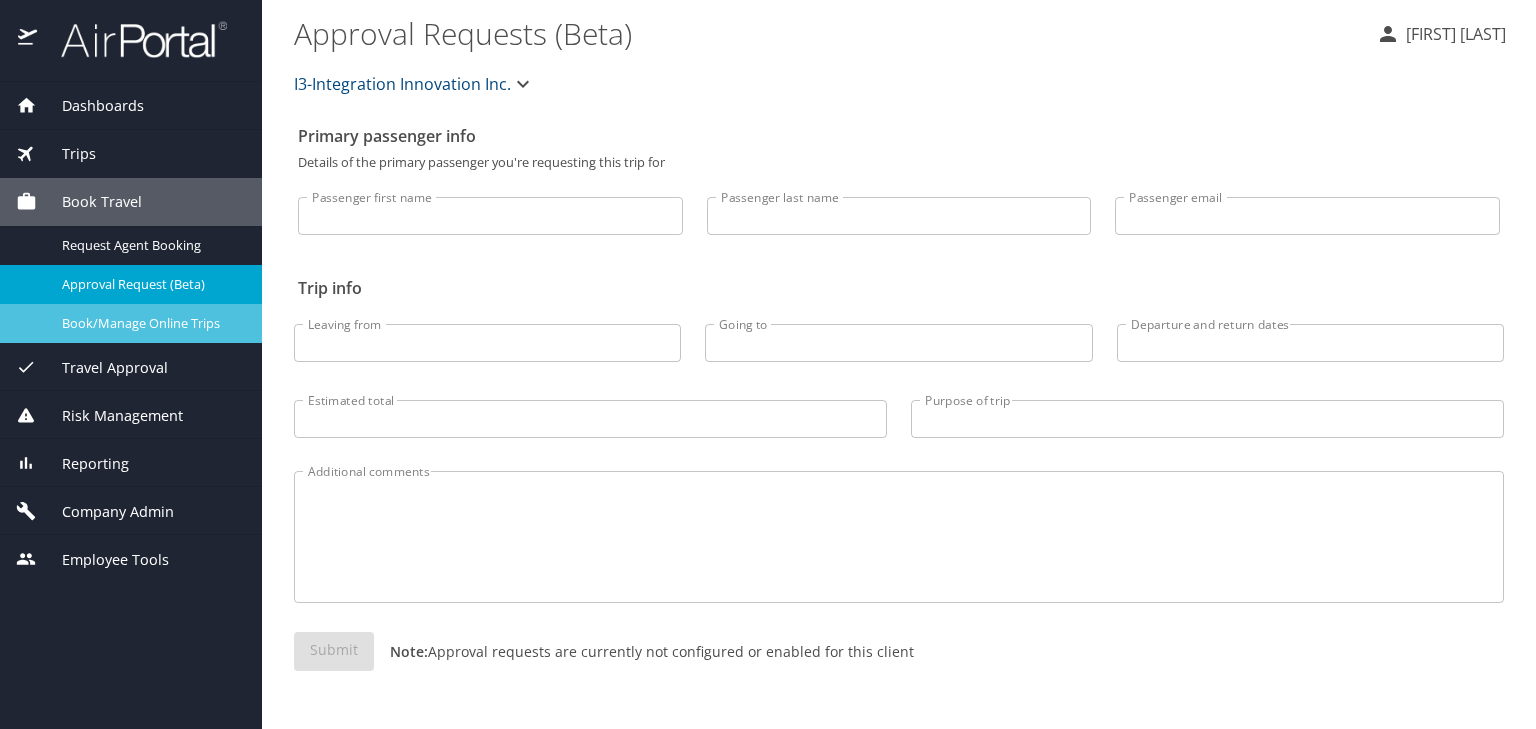 click on "Book/Manage Online Trips" at bounding box center [150, 323] 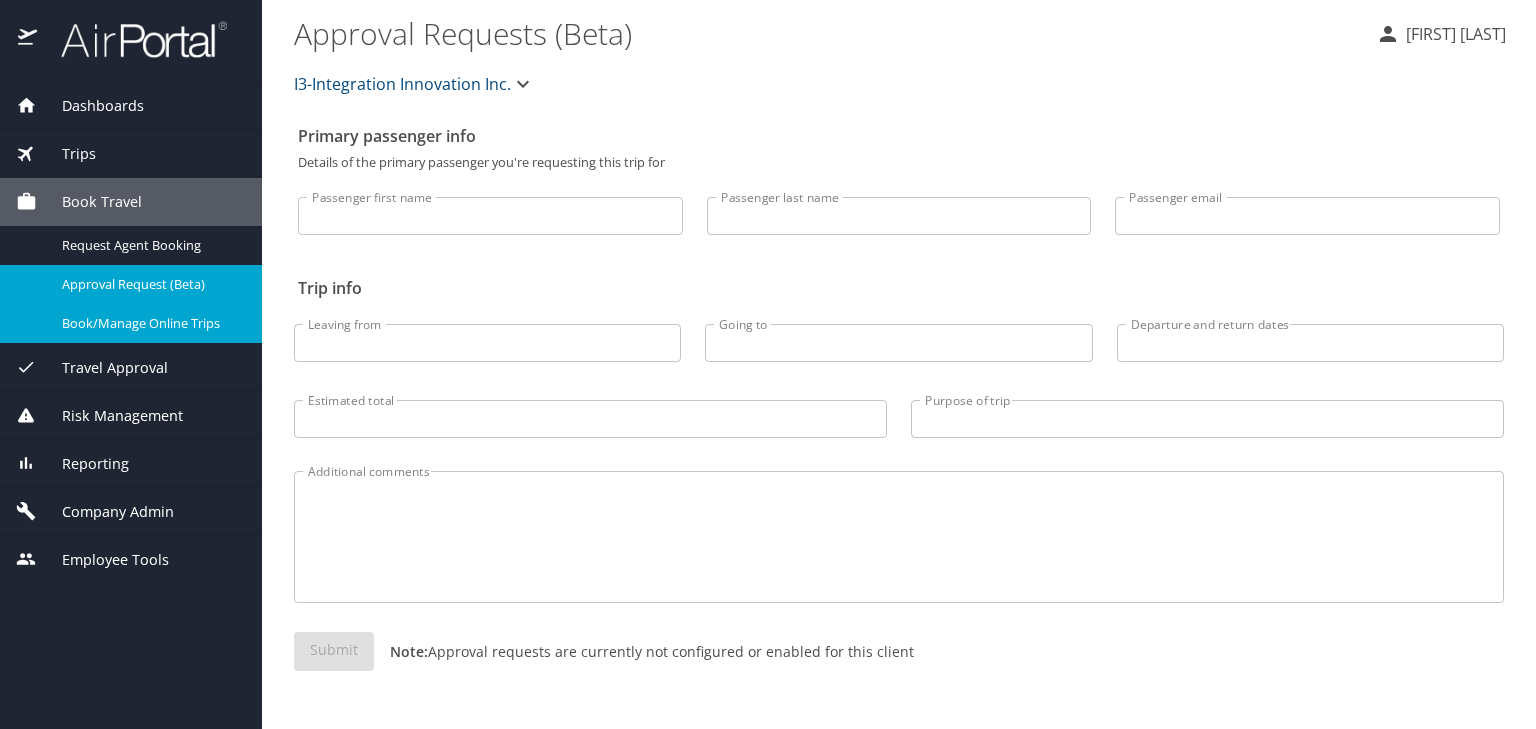 click on "Company Admin" at bounding box center [105, 512] 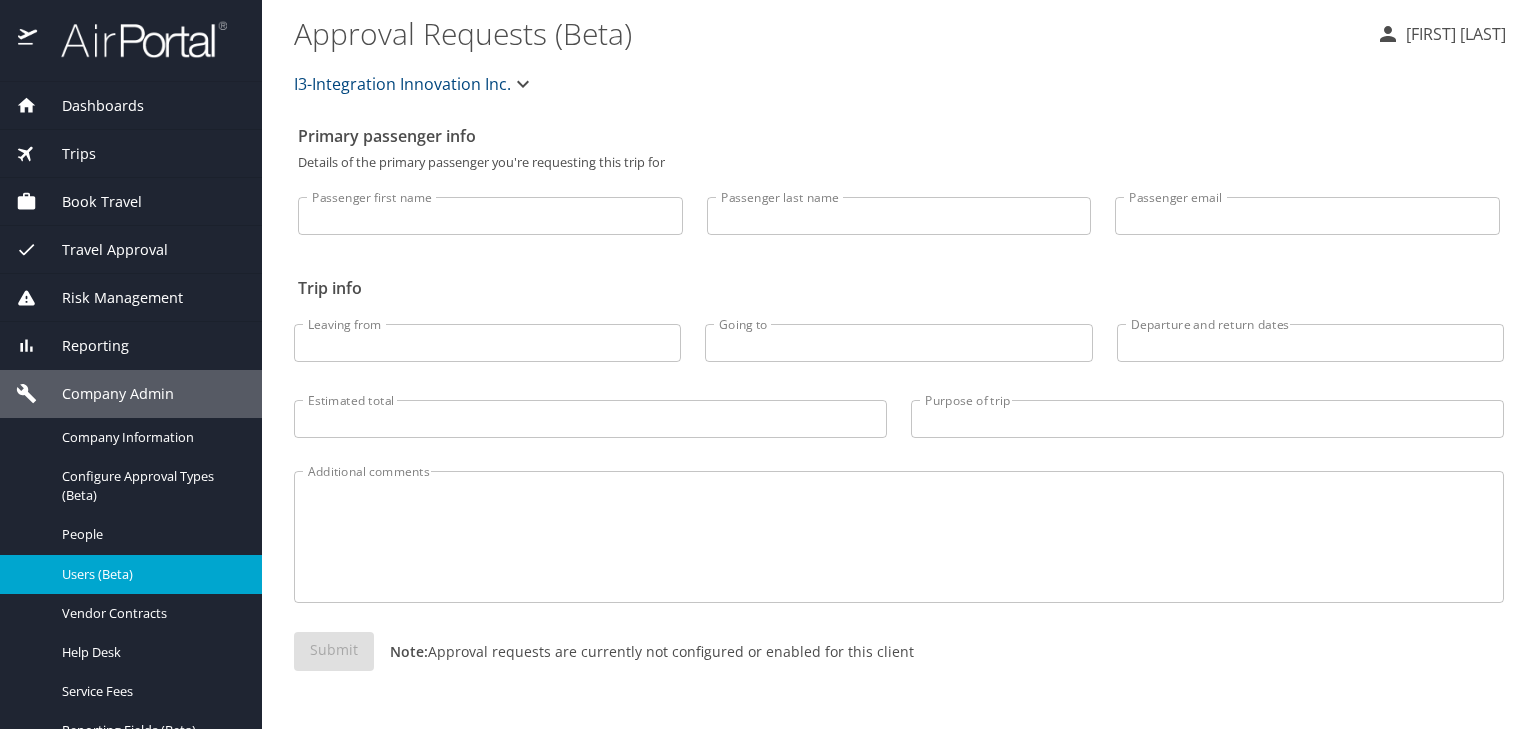 click on "Users (Beta)" at bounding box center (150, 574) 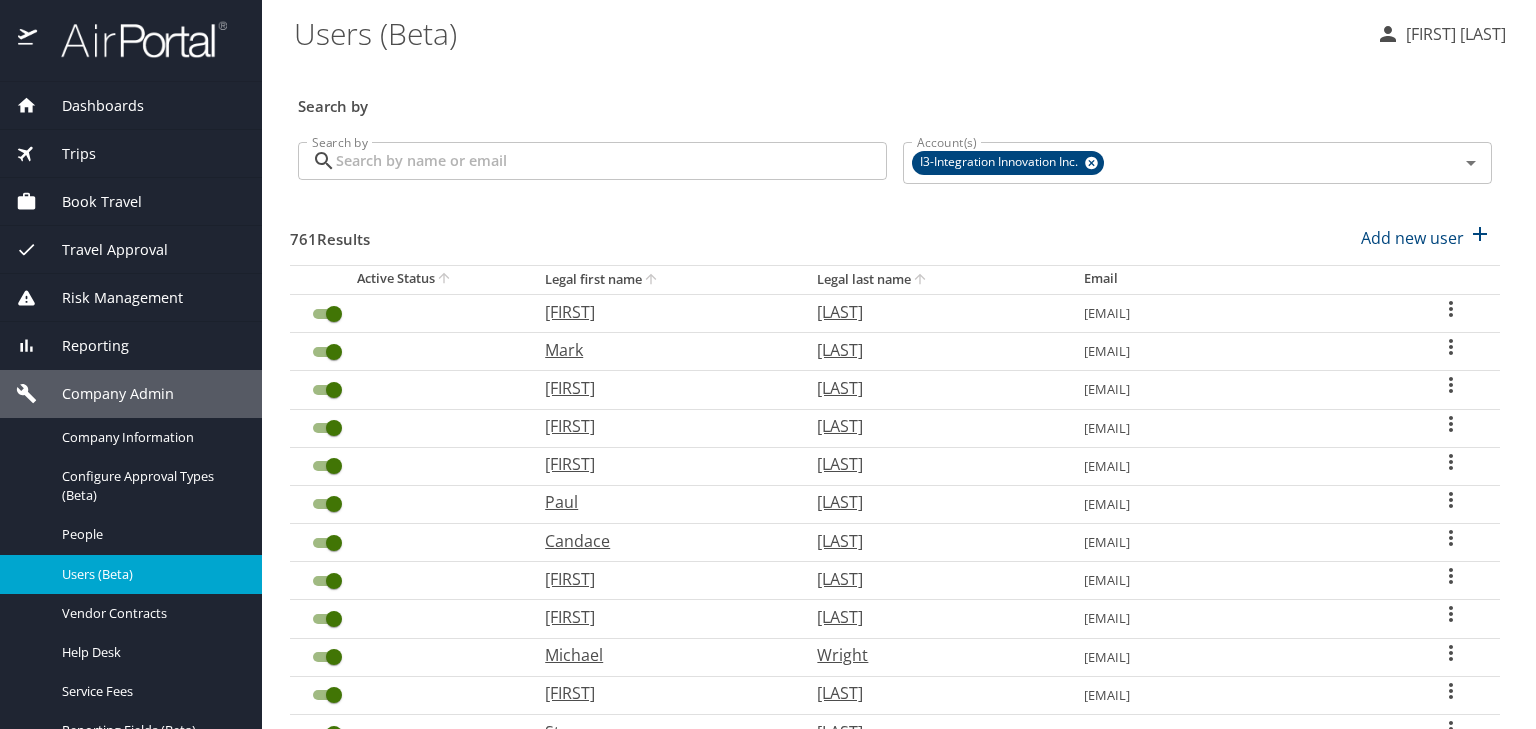 click on "Search by" at bounding box center [611, 161] 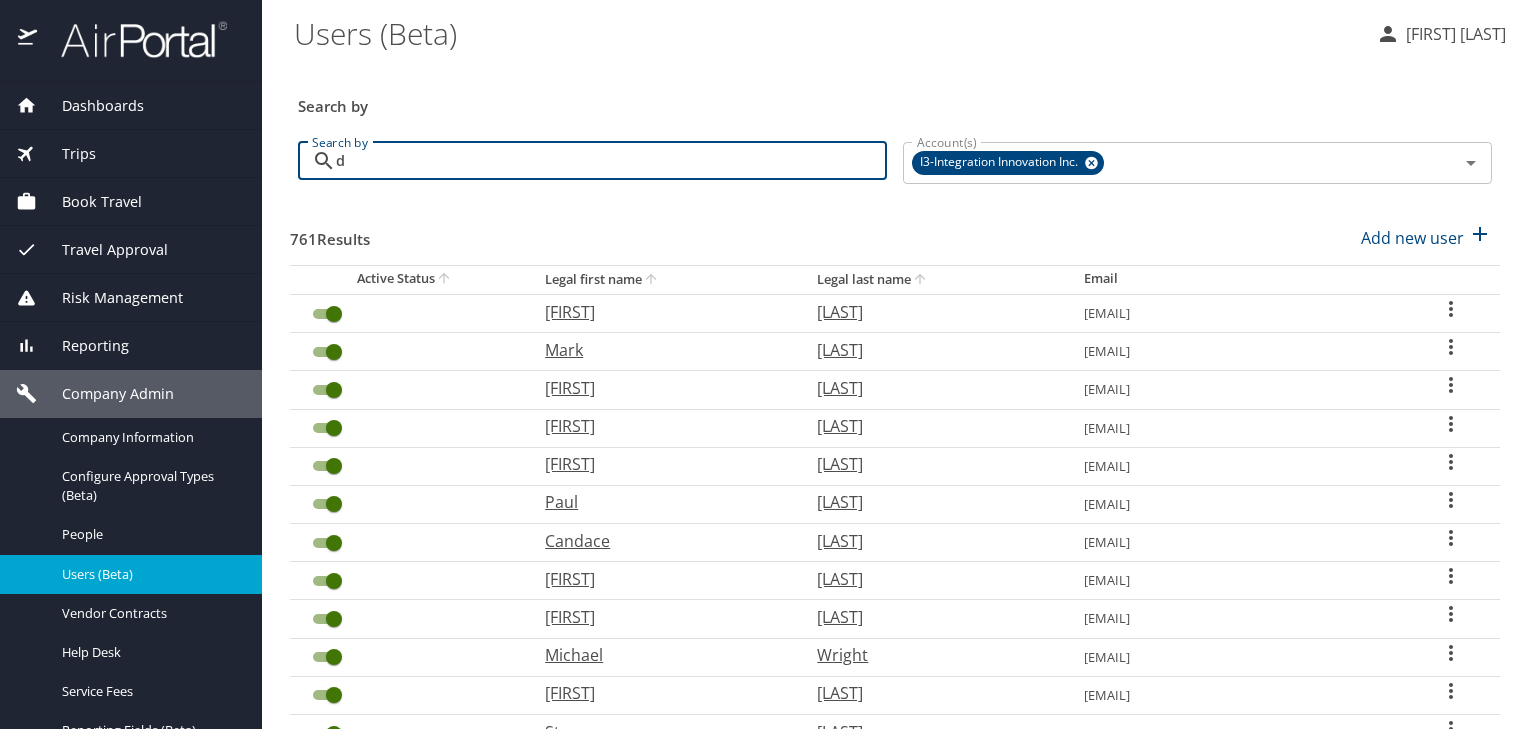 type on "de" 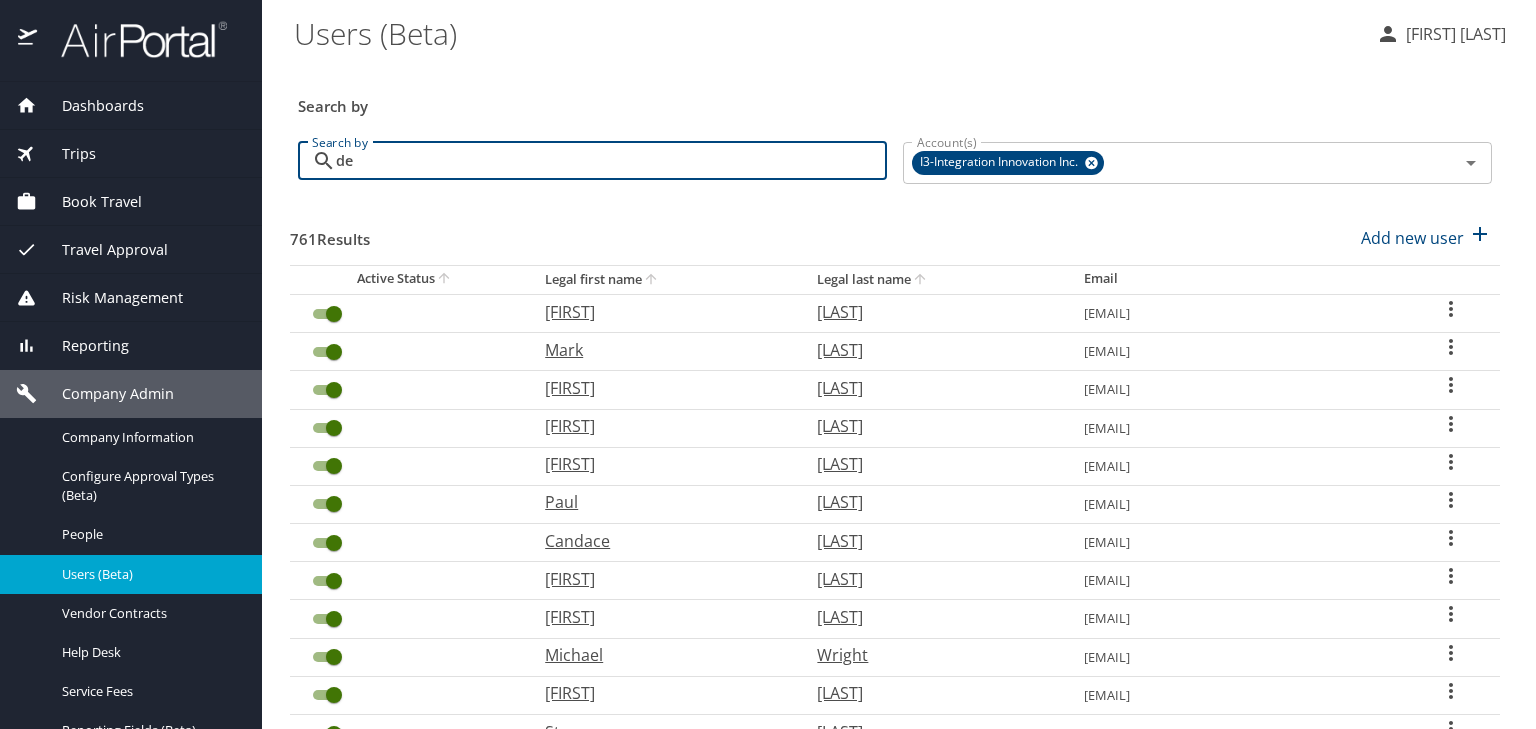 checkbox on "false" 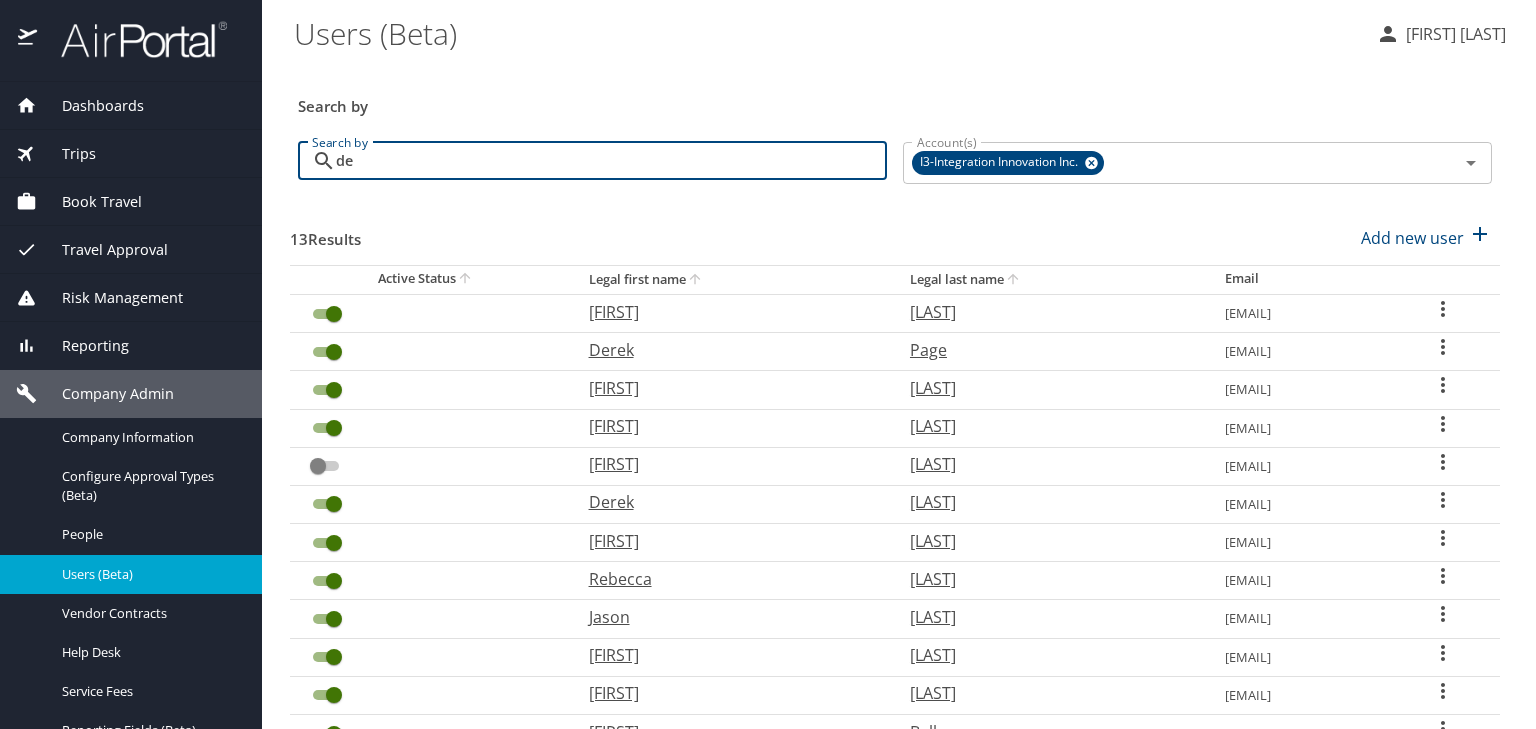type on "de" 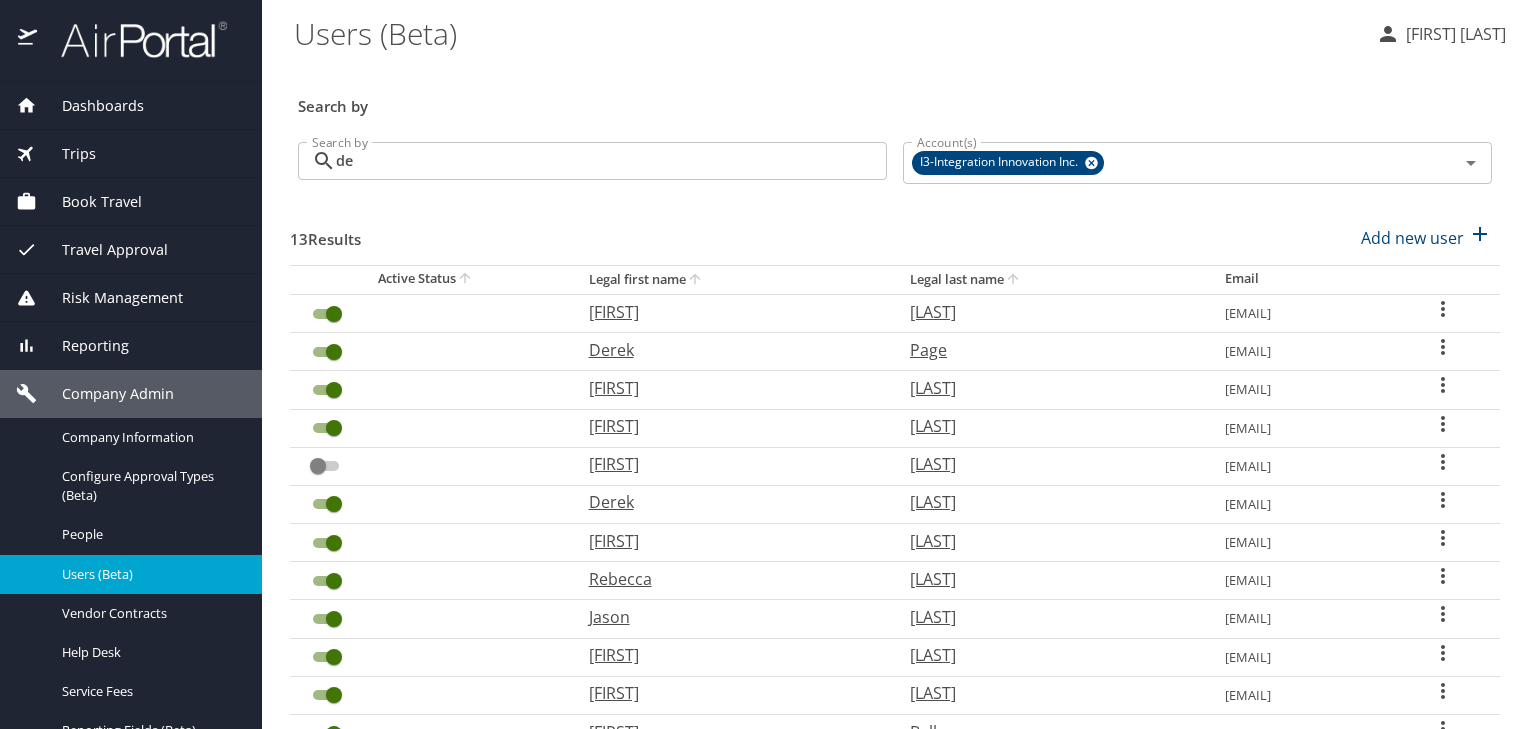 click 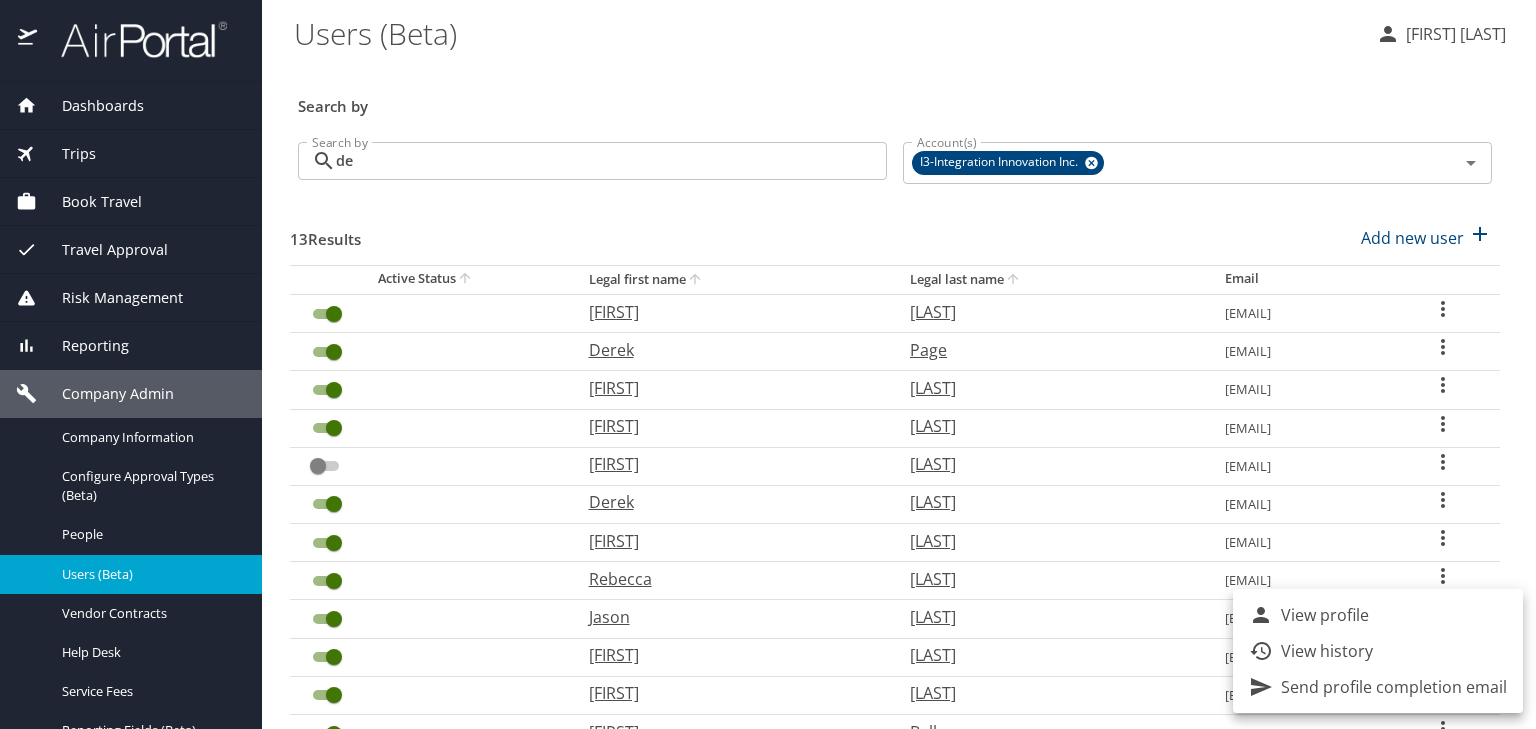 click on "View profile" at bounding box center [1325, 615] 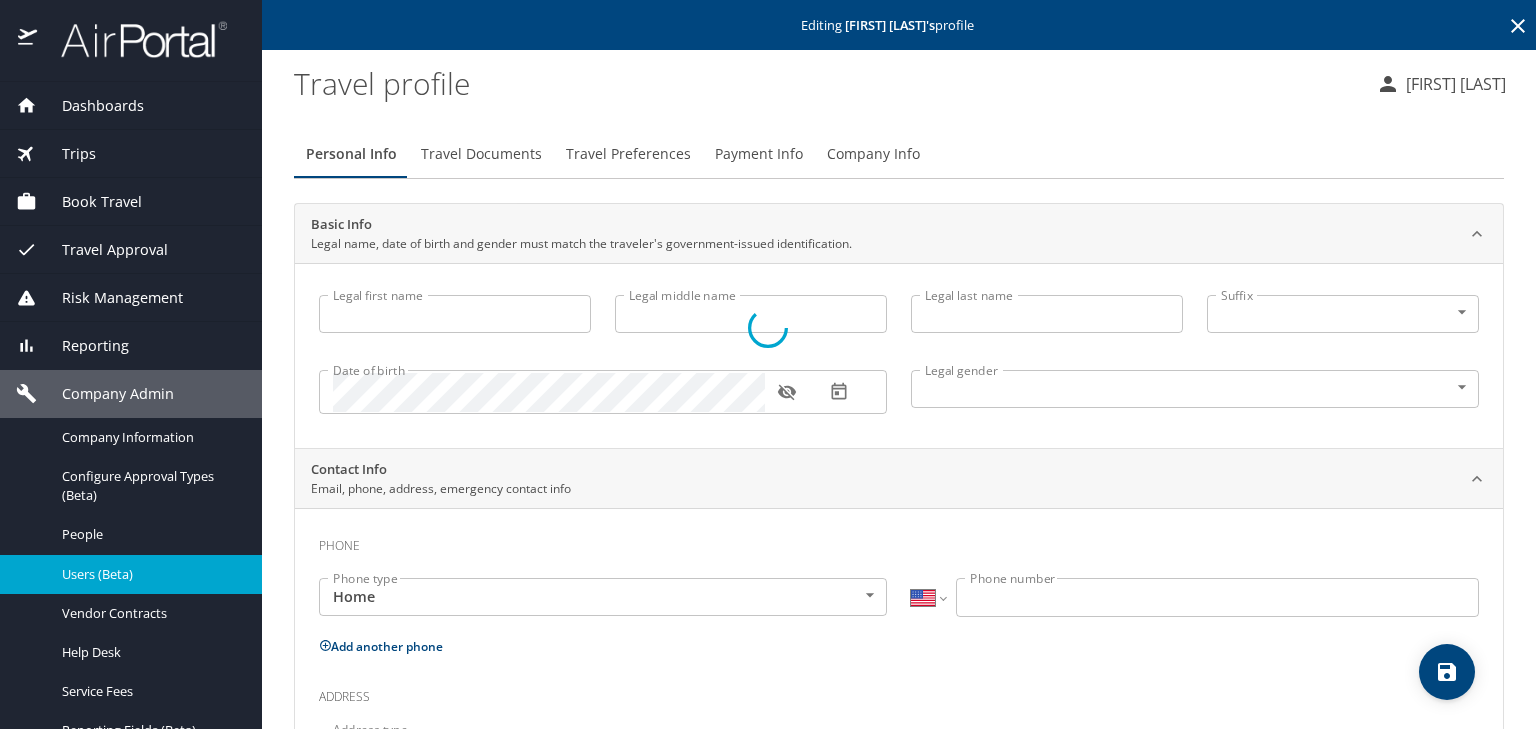 type on "[FIRST]" 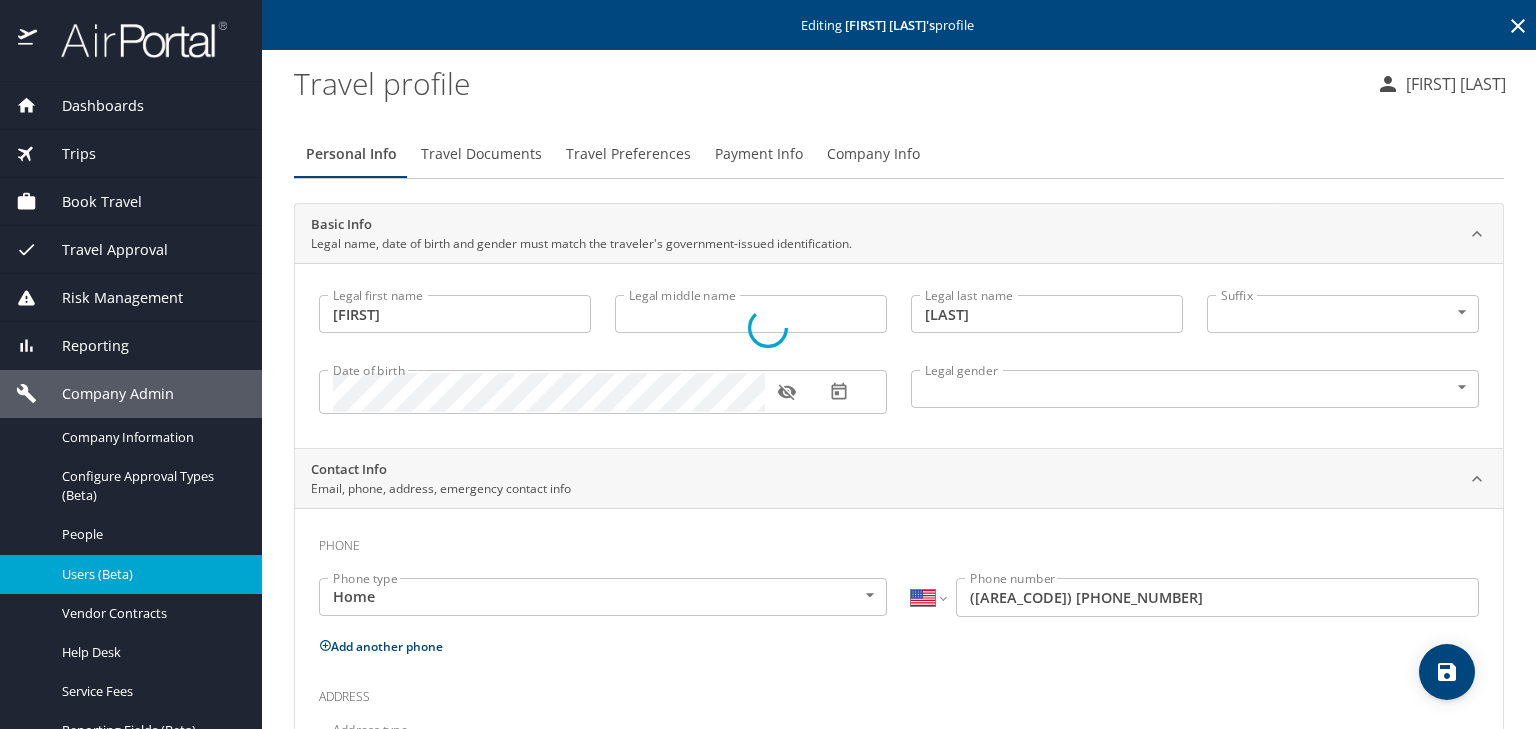 select on "US" 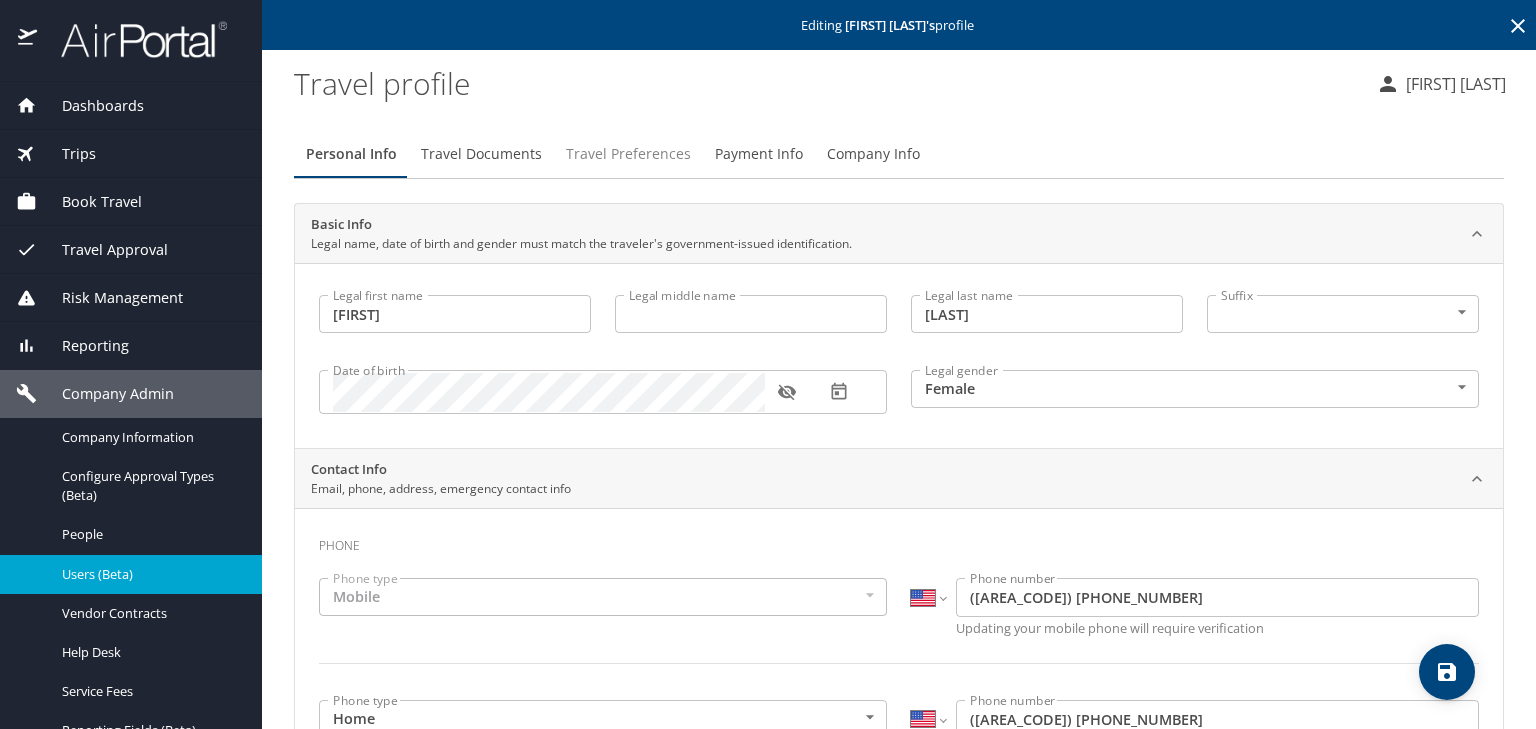 click on "Travel Preferences" at bounding box center (628, 154) 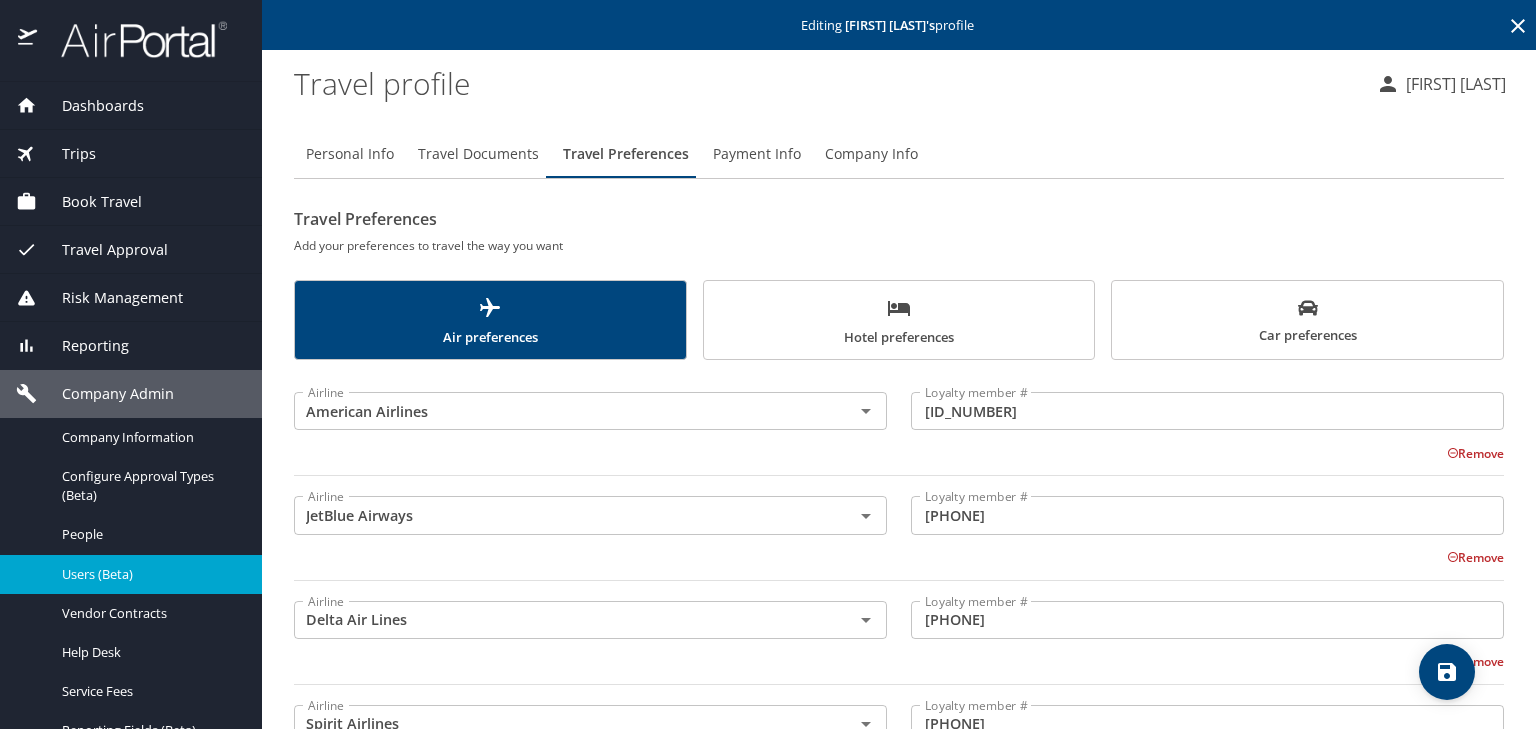 click on "Car preferences" at bounding box center [1307, 322] 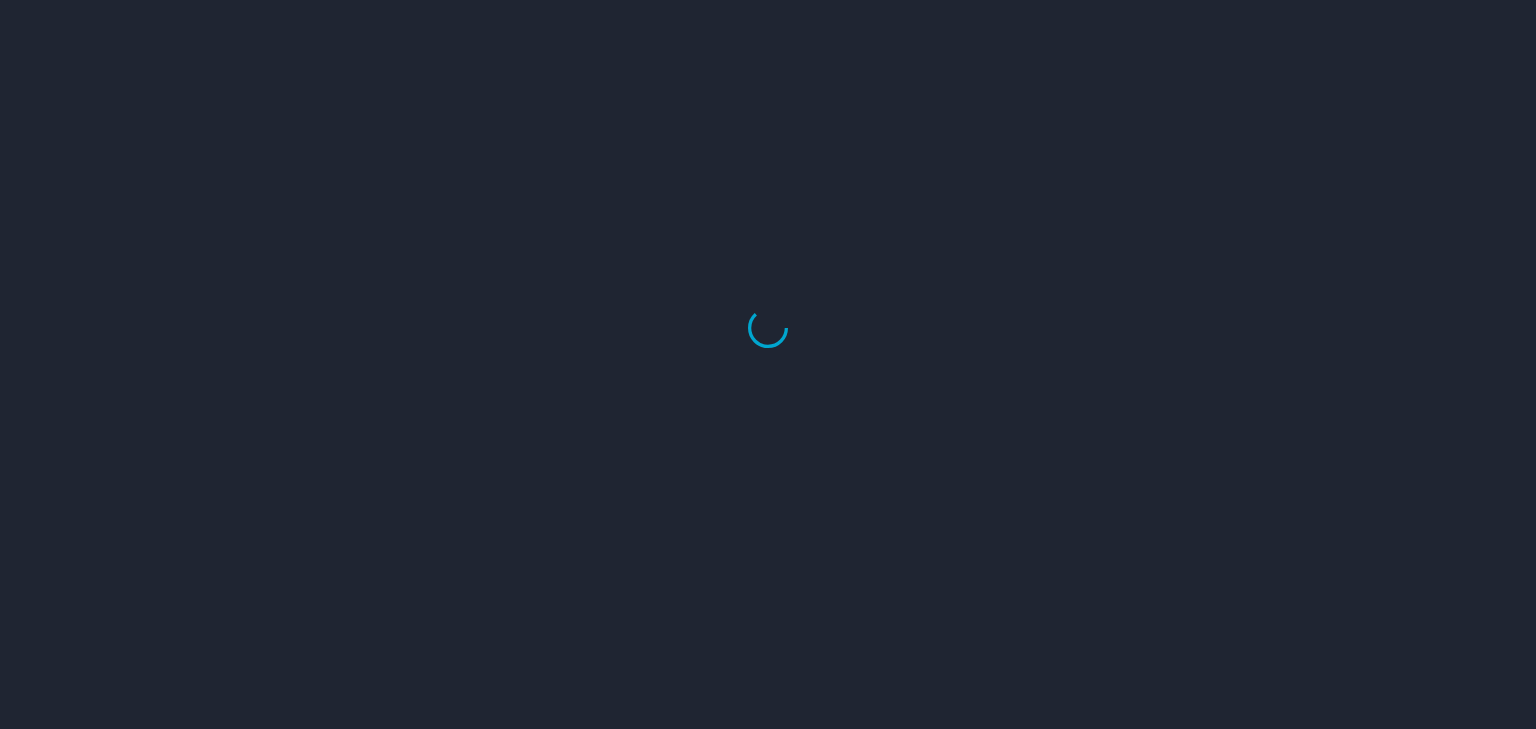 scroll, scrollTop: 0, scrollLeft: 0, axis: both 